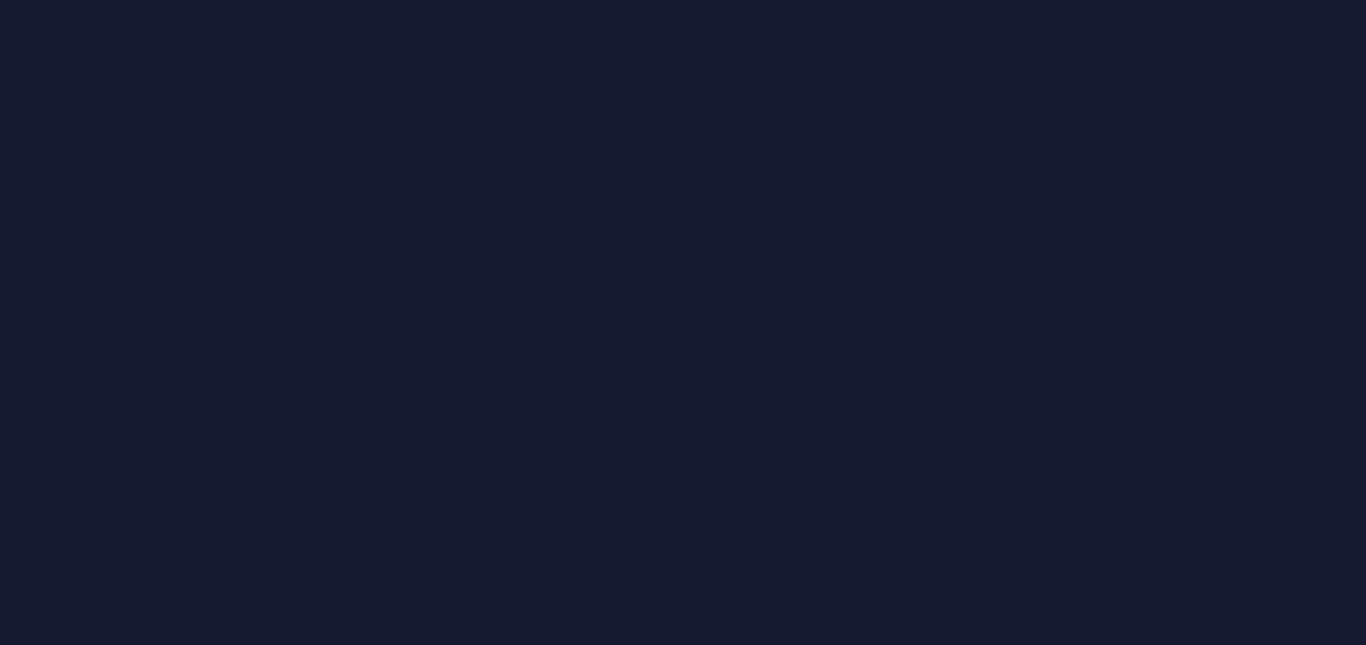 scroll, scrollTop: 0, scrollLeft: 0, axis: both 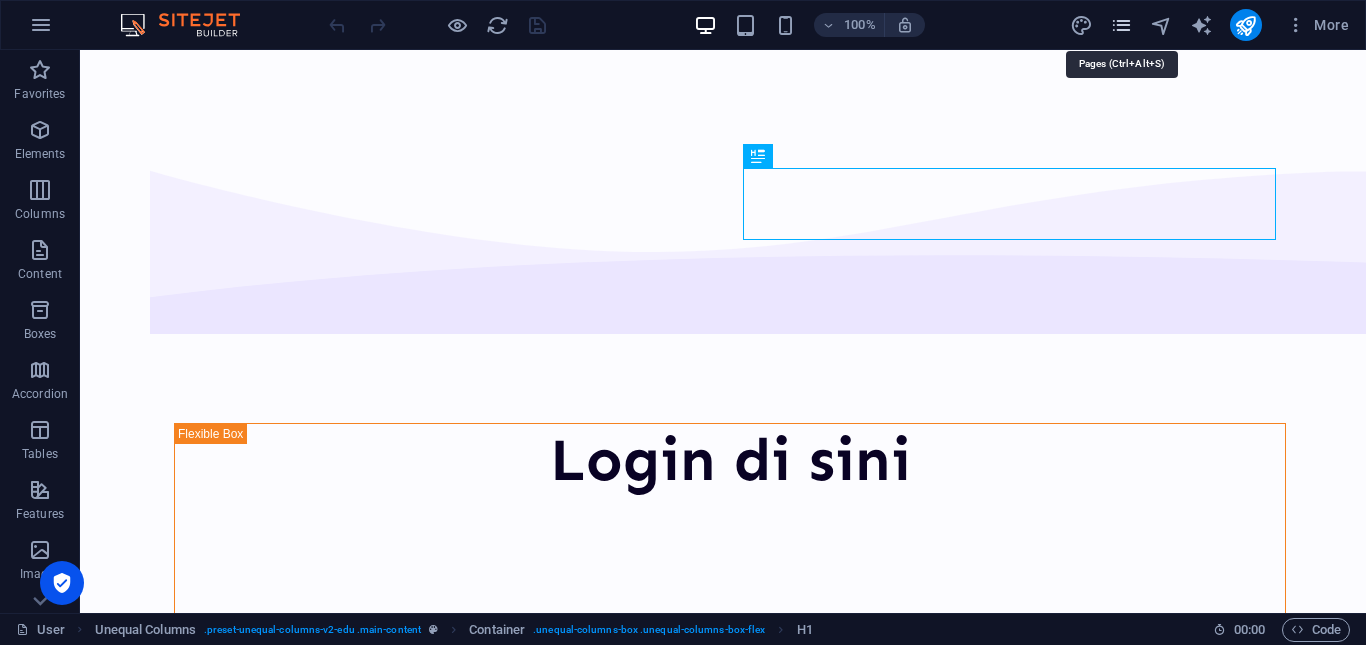 click at bounding box center [1121, 25] 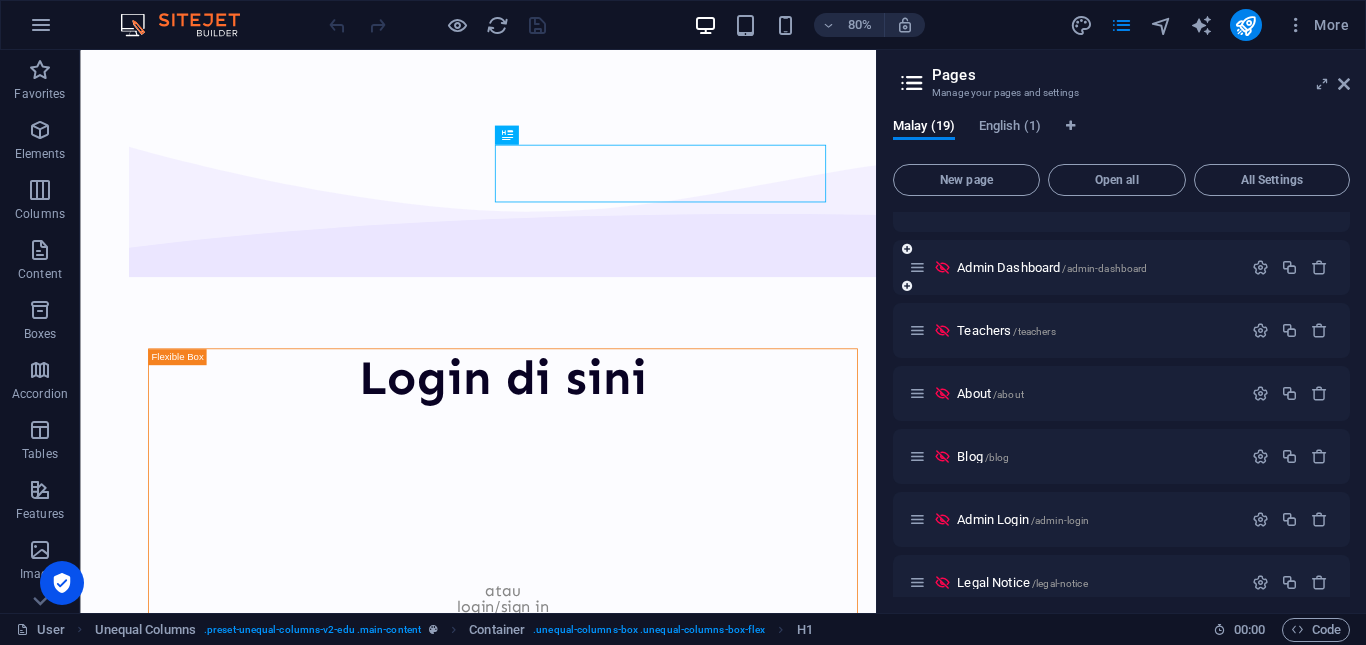 scroll, scrollTop: 37, scrollLeft: 0, axis: vertical 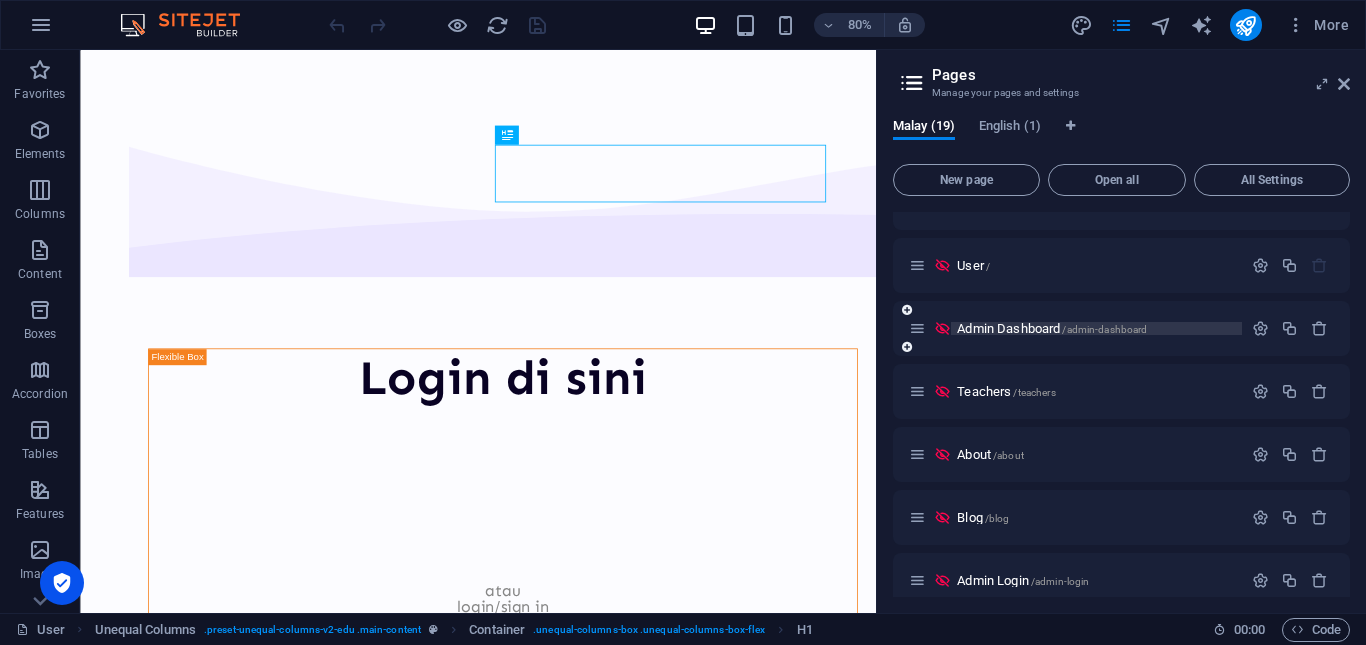 click on "Admin Dashboard /admin-dashboard" at bounding box center [1052, 328] 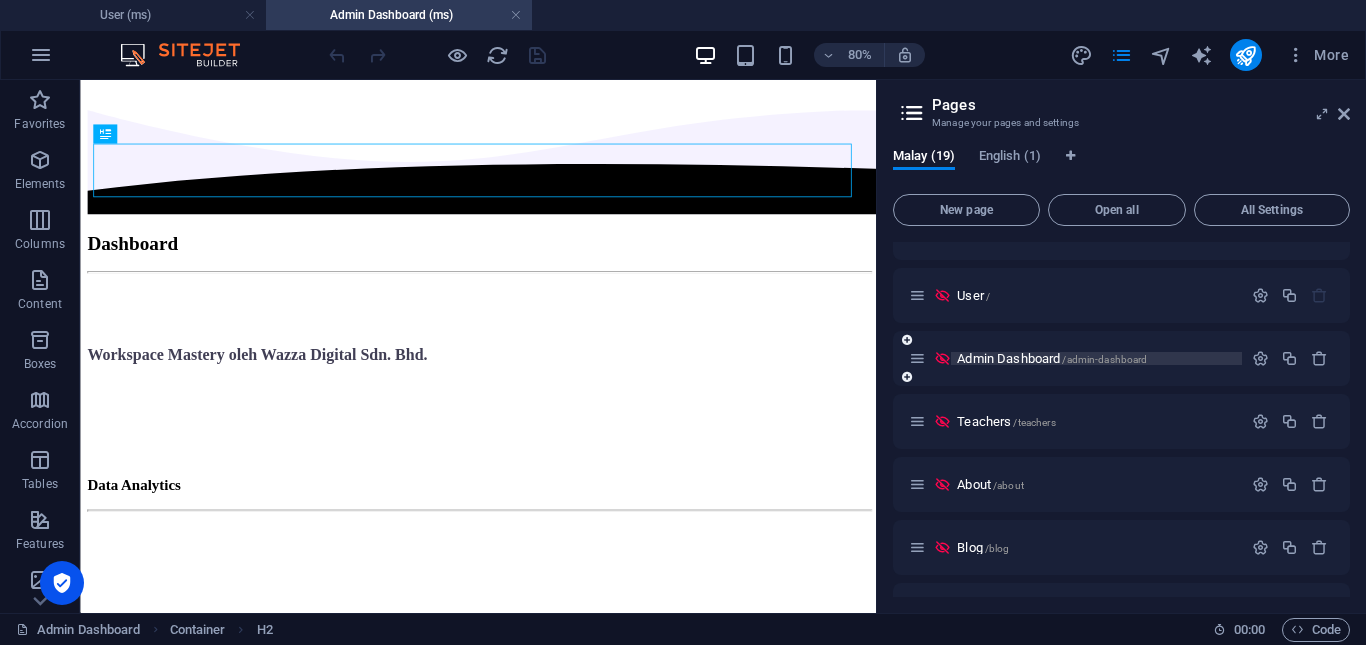 scroll, scrollTop: 0, scrollLeft: 0, axis: both 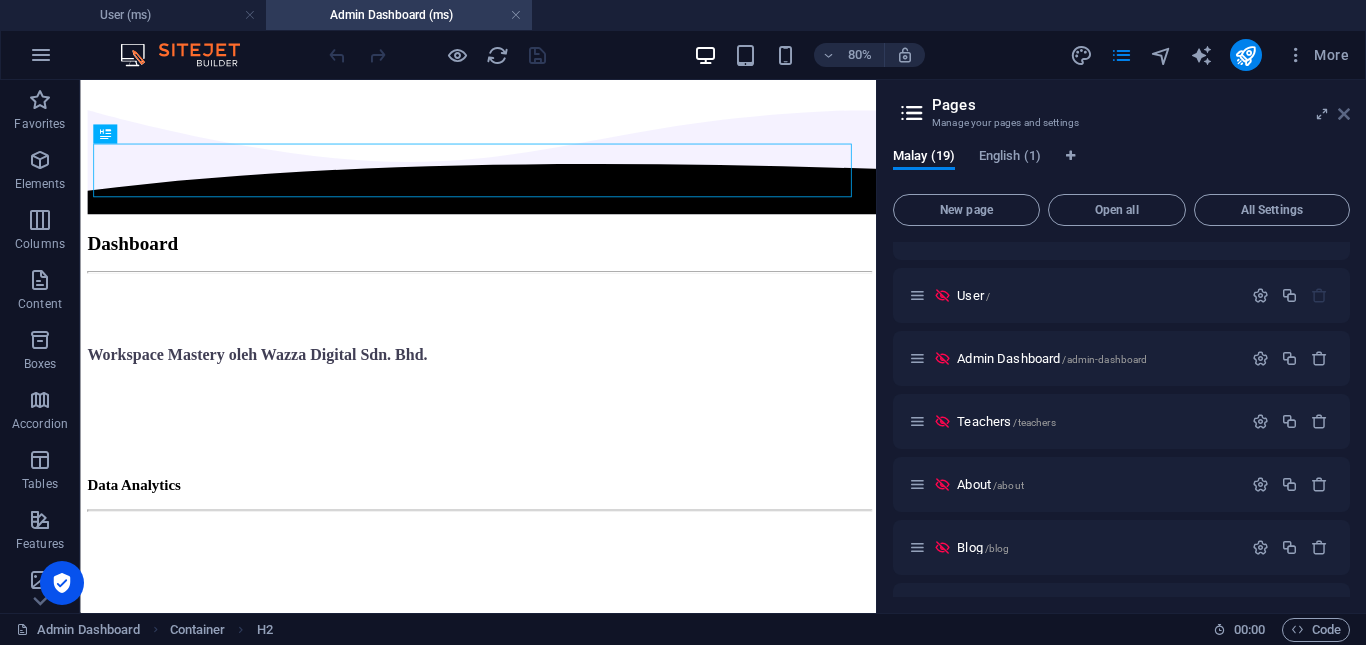drag, startPoint x: 1339, startPoint y: 114, endPoint x: 656, endPoint y: 285, distance: 704.08093 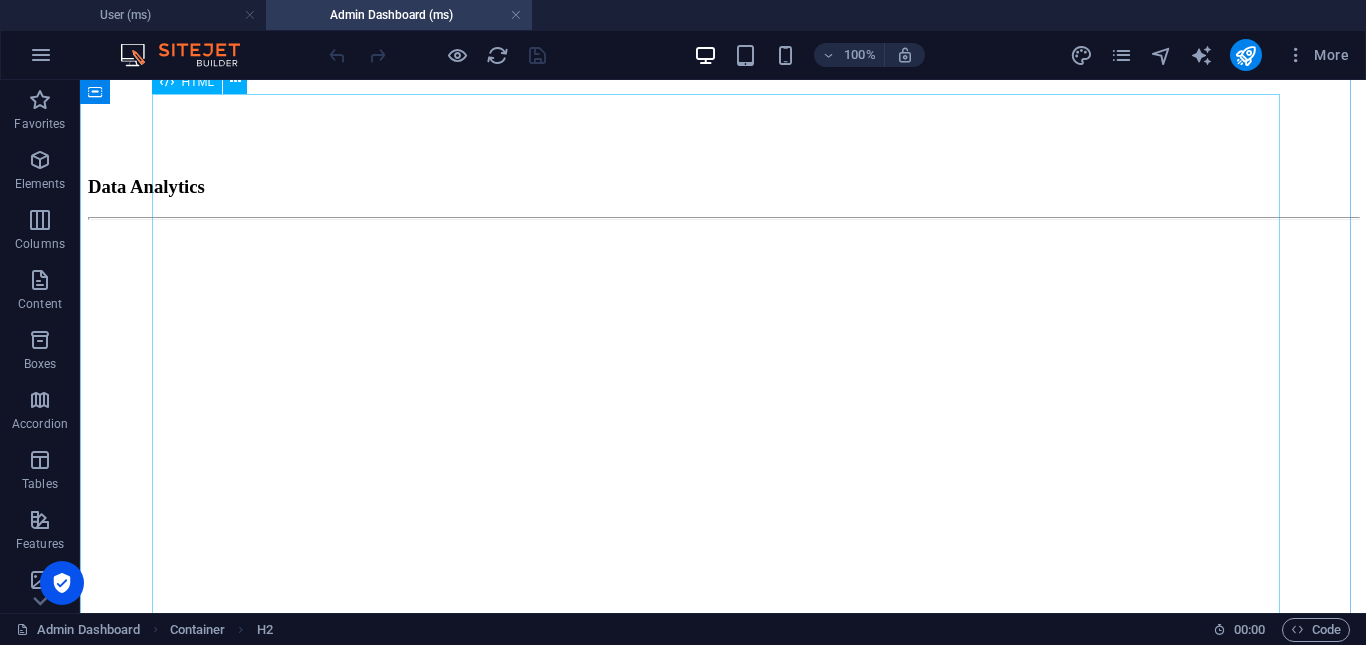 scroll, scrollTop: 500, scrollLeft: 0, axis: vertical 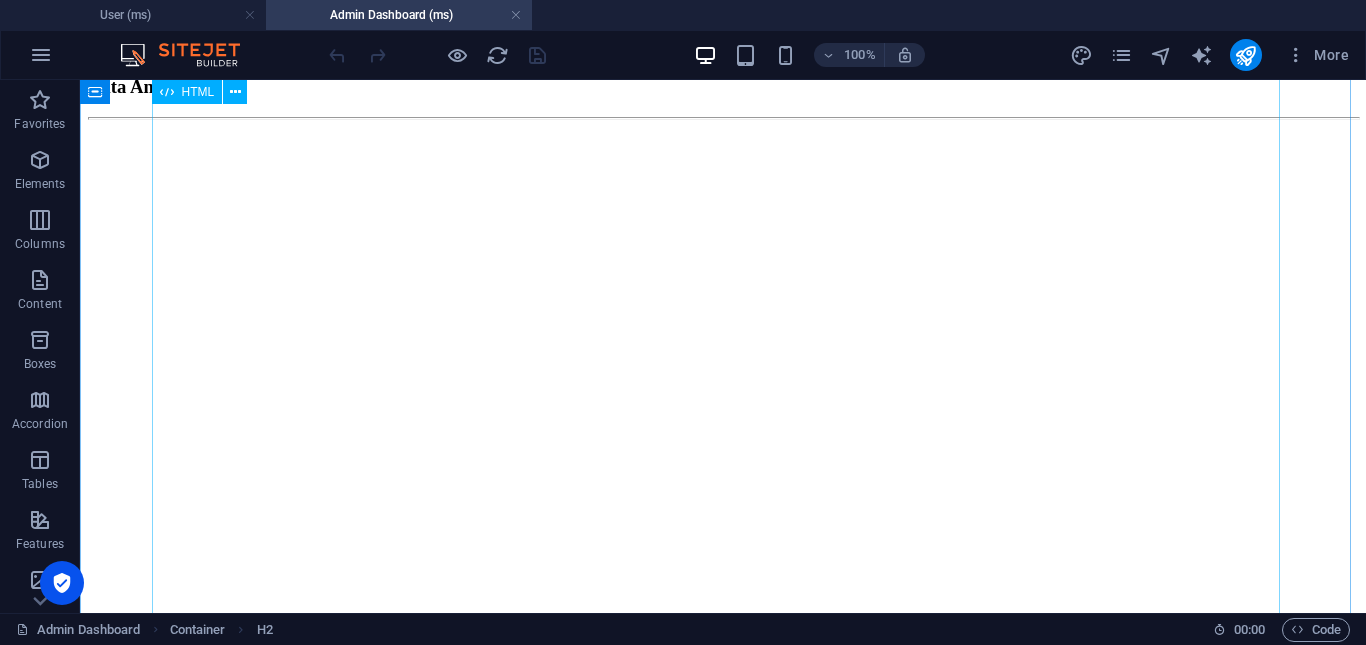 click at bounding box center [723, 496] 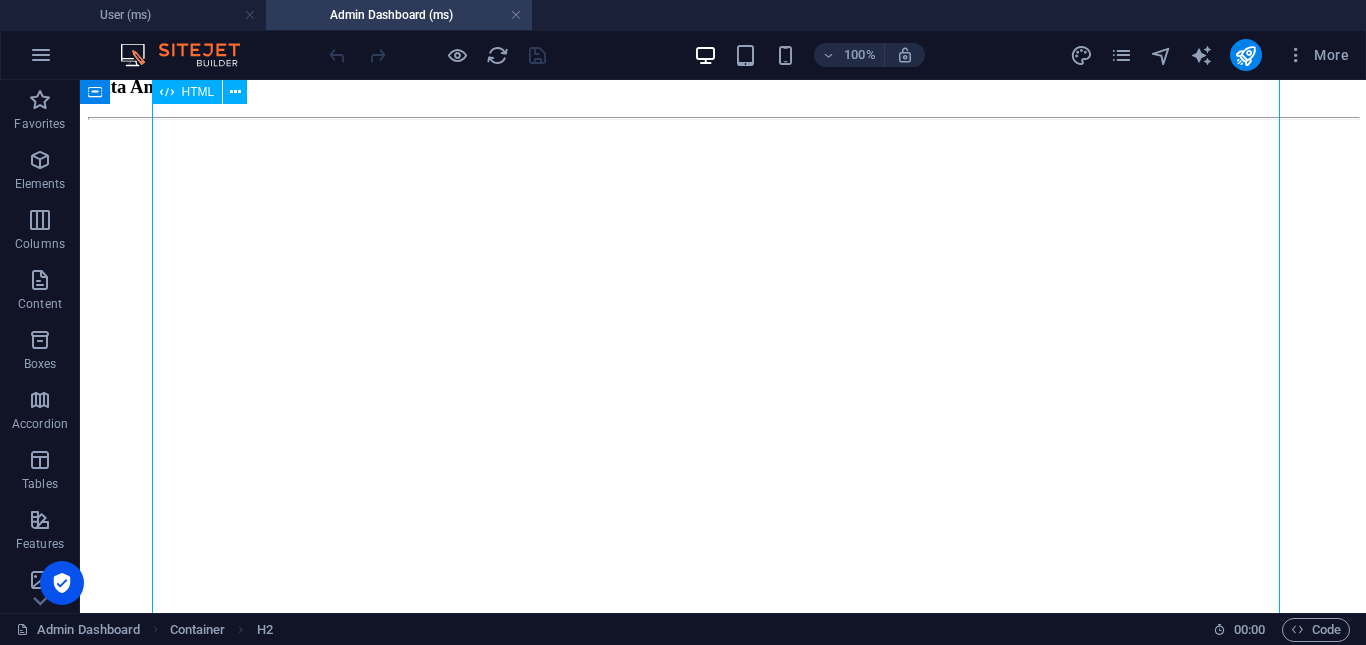 click at bounding box center (723, 496) 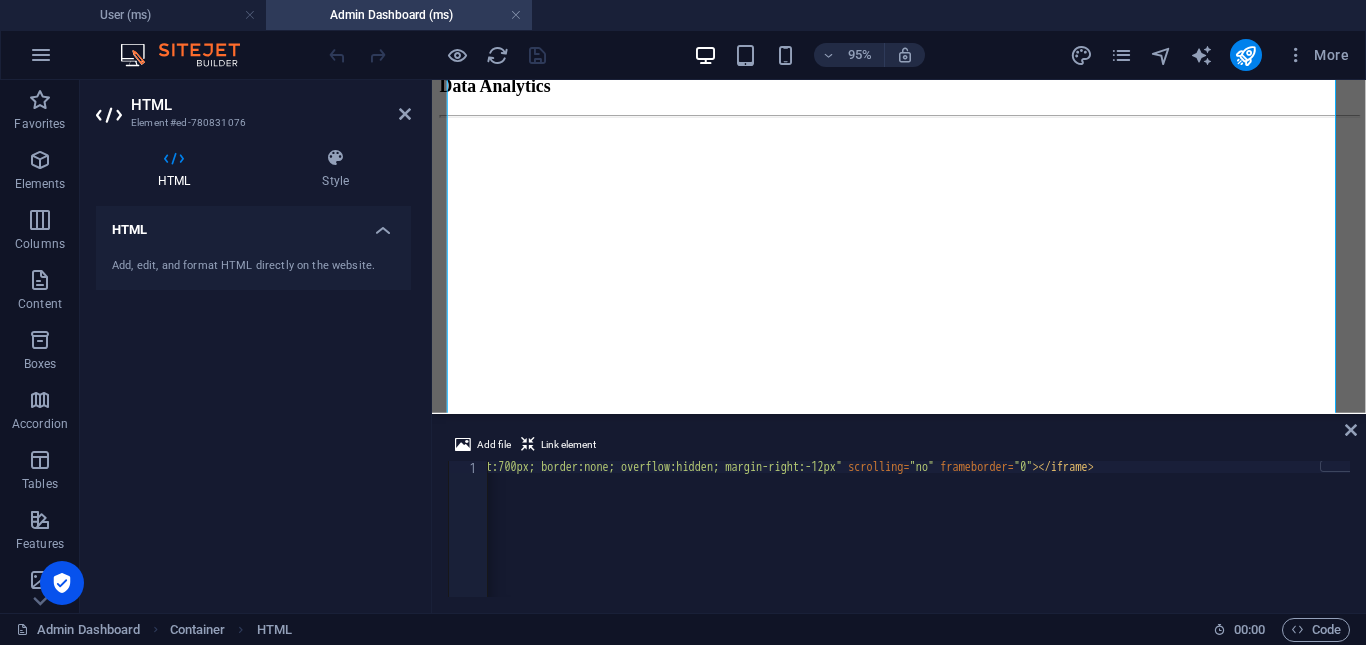 scroll, scrollTop: 0, scrollLeft: 373, axis: horizontal 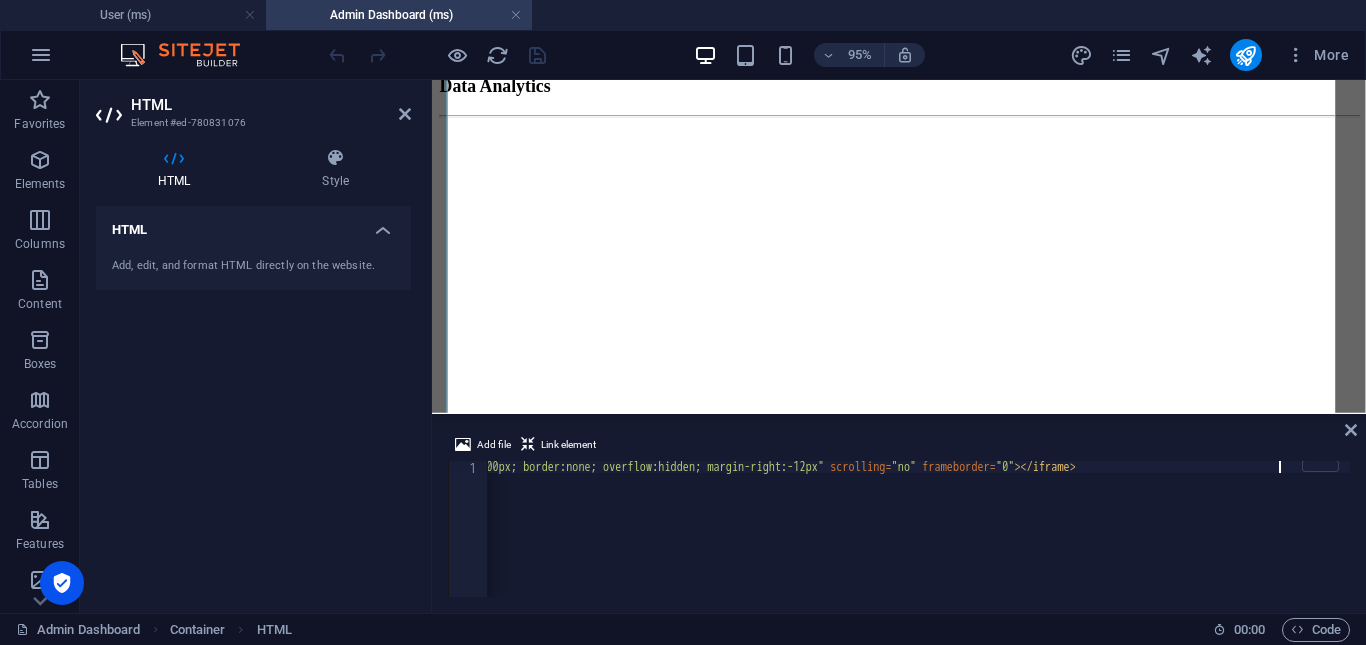 click on "< iframe   src = "https://mastery.wazza.my/ms/admin-dashboard/adminAnalytics.php"   style = "width:100%; height:700px; border:none; overflow:hidden; margin-right:-12px"   scrolling = "no"   frameborder = "0" > </ iframe >" at bounding box center [732, 539] 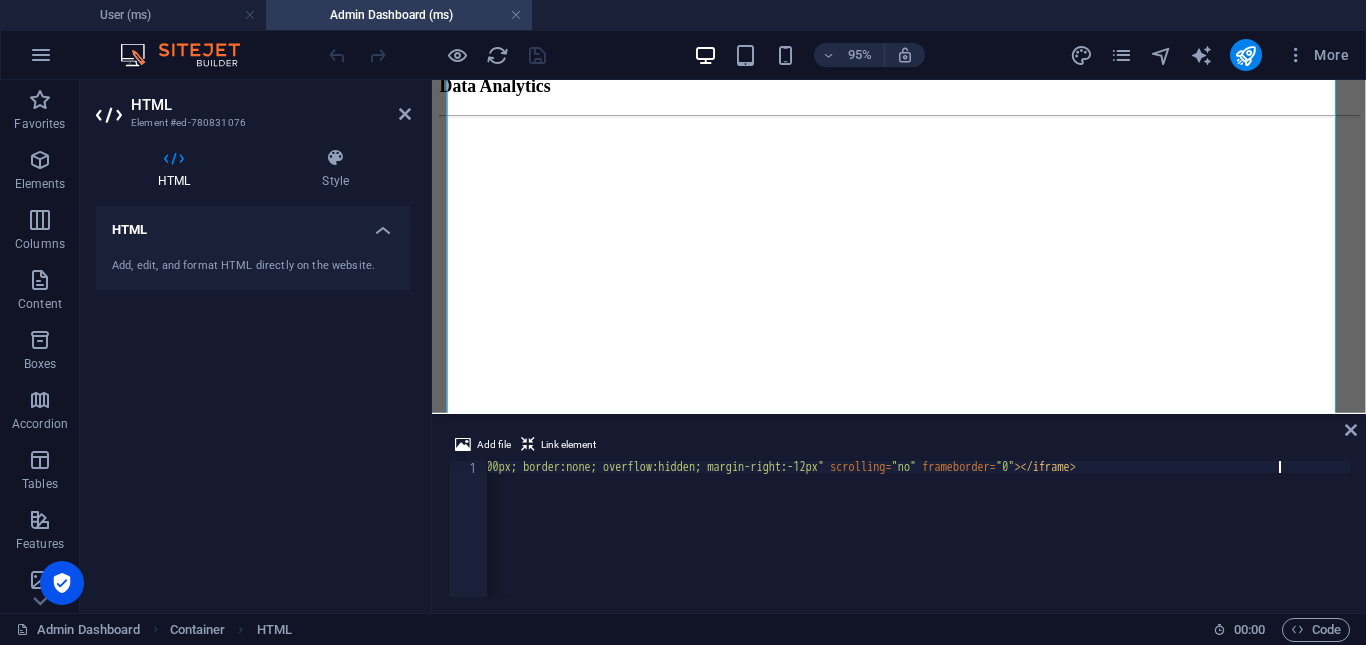click on "< iframe   src = "https://mastery.wazza.my/ms/admin-dashboard/adminAnalytics.php"   style = "width:100%; height:700px; border:none; overflow:hidden; margin-right:-12px"   scrolling = "no"   frameborder = "0" > </ iframe >" at bounding box center (732, 539) 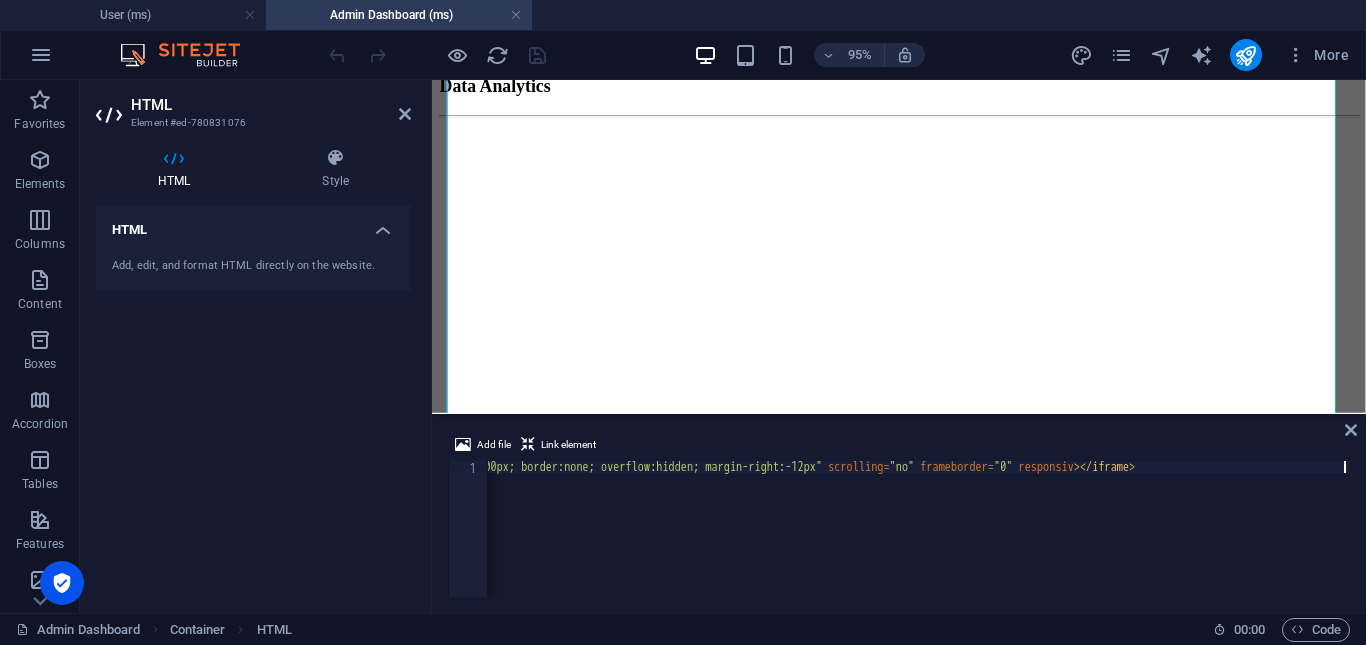 scroll, scrollTop: 0, scrollLeft: 100, axis: horizontal 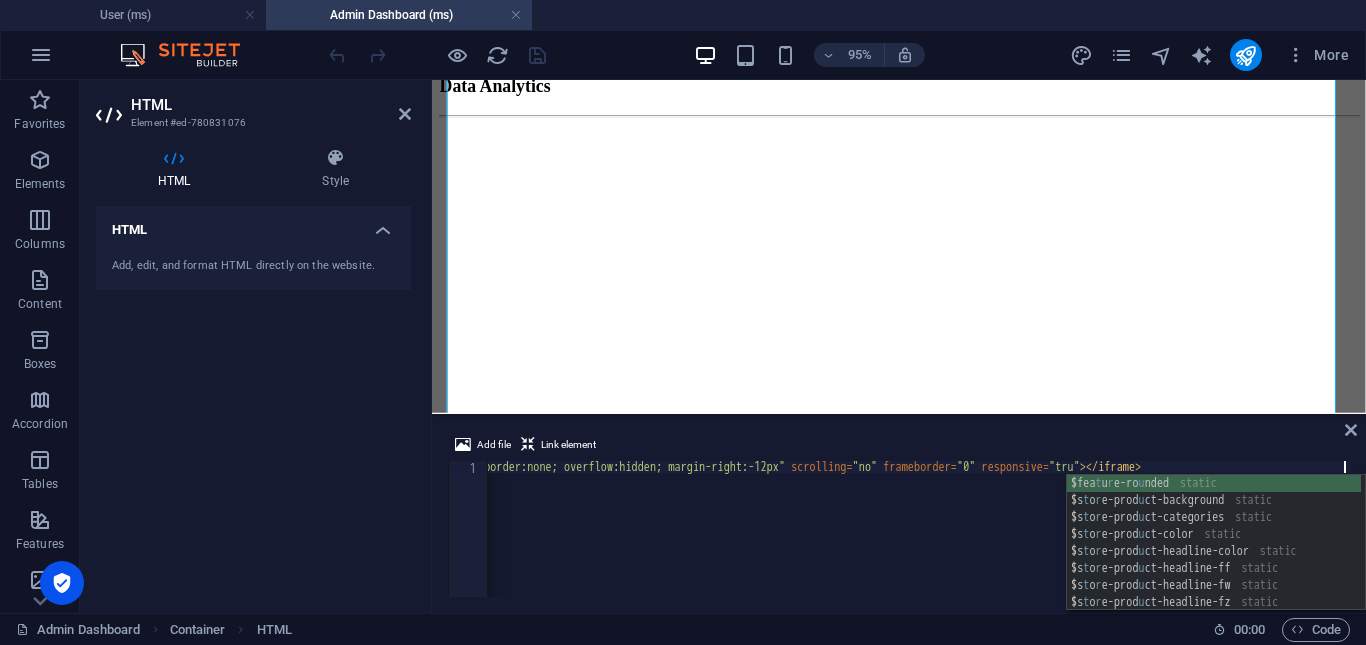 type on "<iframe src="https://mastery.wazza.my/ms/admin-dashboard/adminAnalytics.php" style="width:100%; height:700px; border:none; overflow:hidden; margin-right:-12px" scrolling="no" frameborder="0" responsive="true></iframe>" 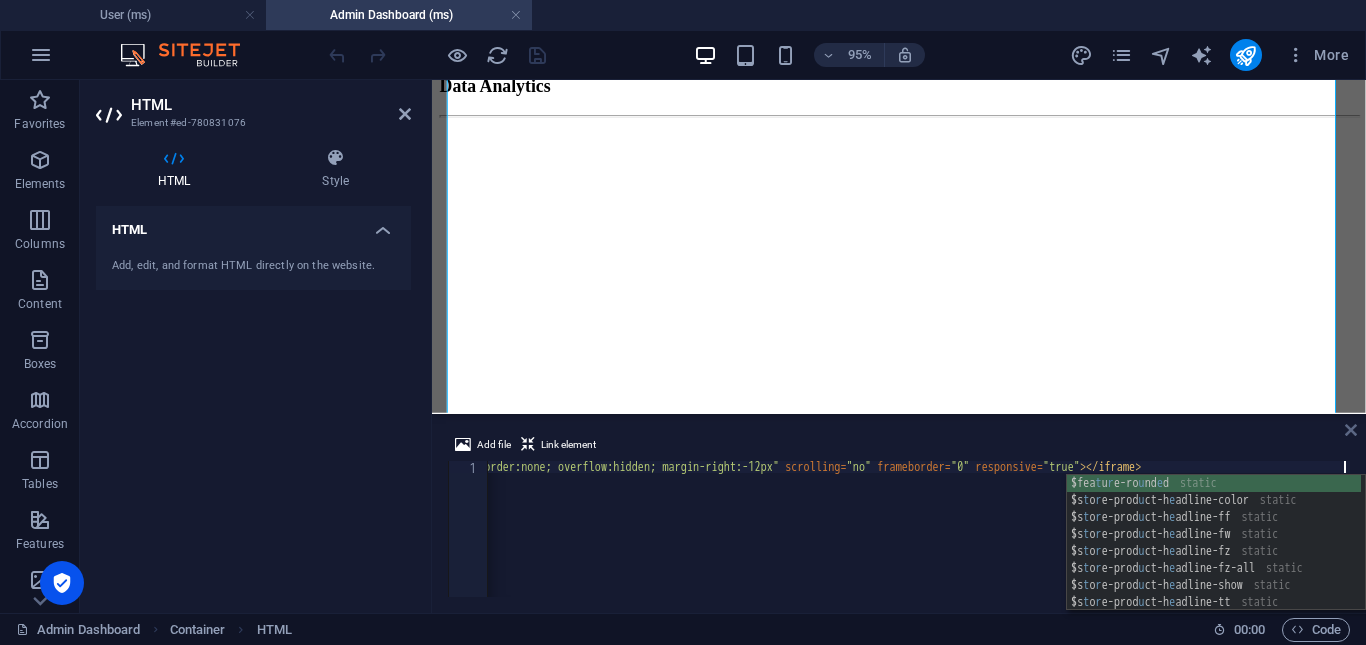 click at bounding box center (1351, 430) 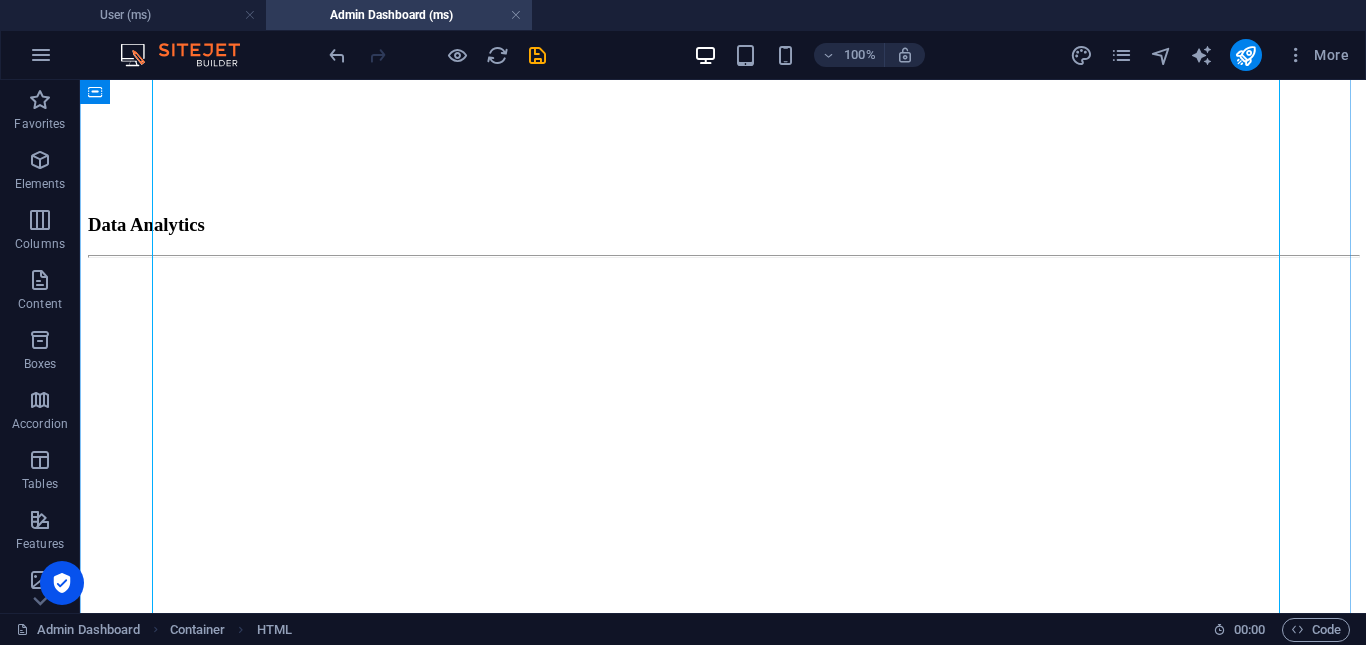scroll, scrollTop: 600, scrollLeft: 0, axis: vertical 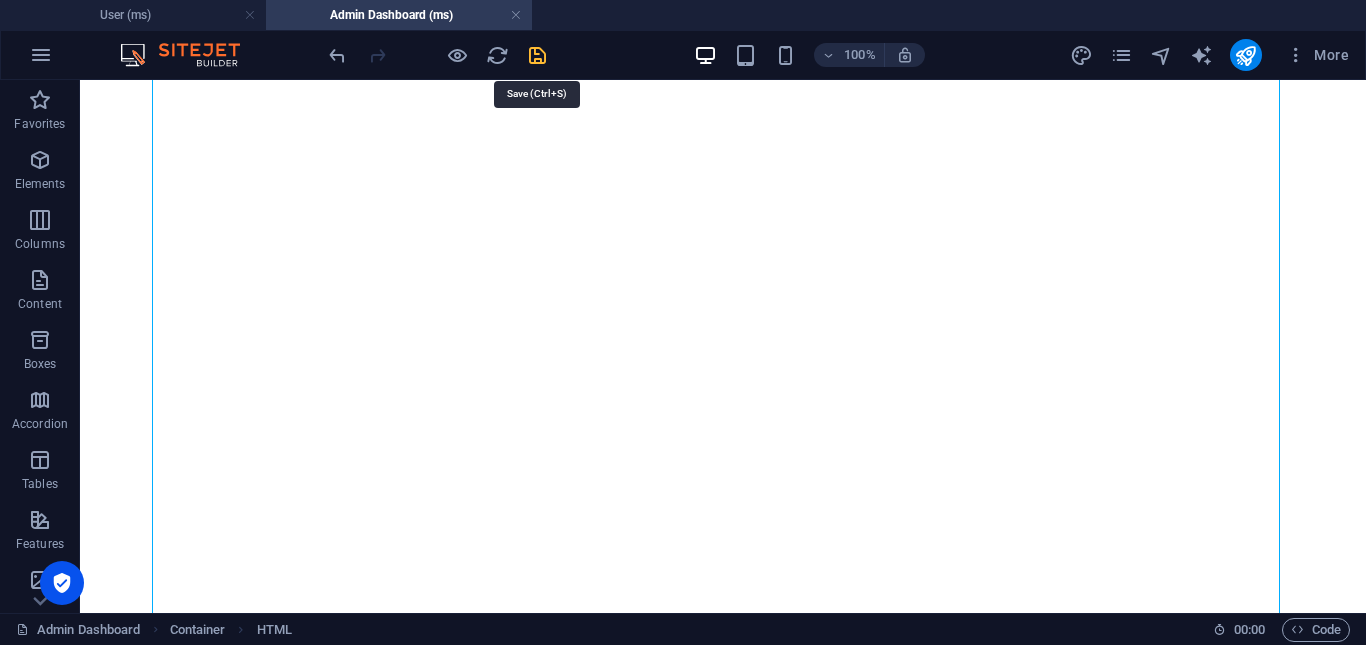 drag, startPoint x: 546, startPoint y: 57, endPoint x: 467, endPoint y: 12, distance: 90.91754 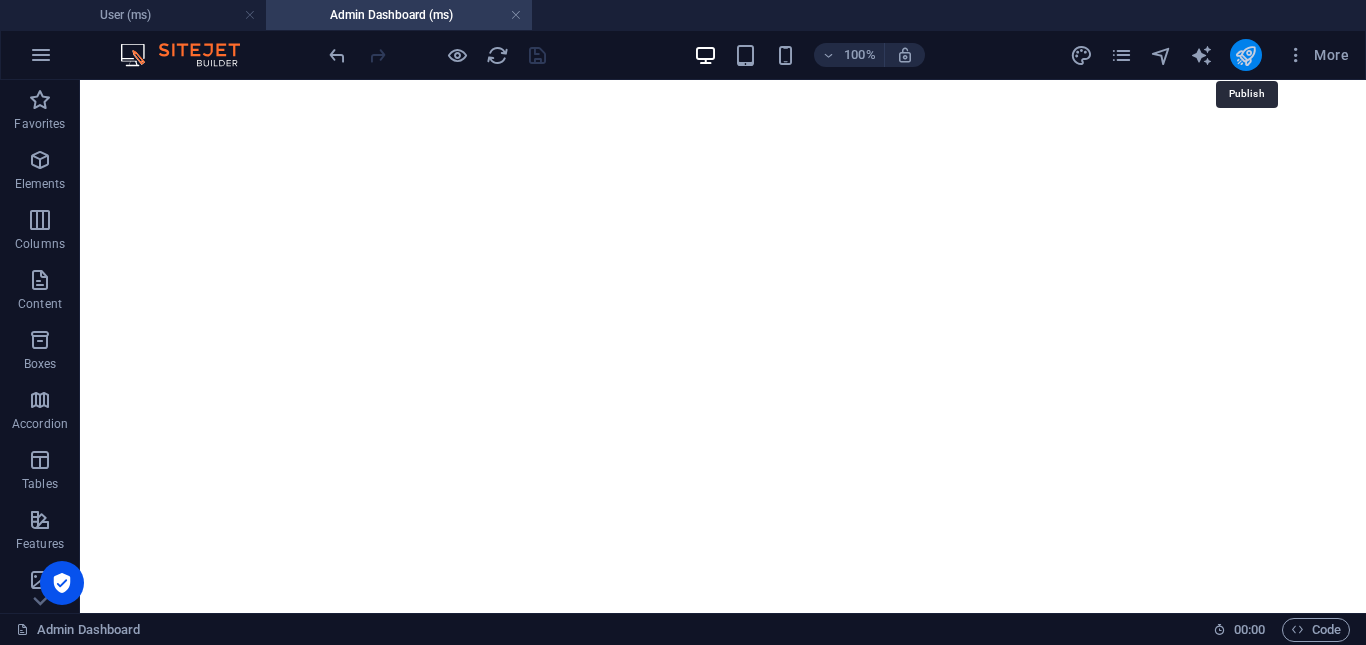 click at bounding box center [1245, 55] 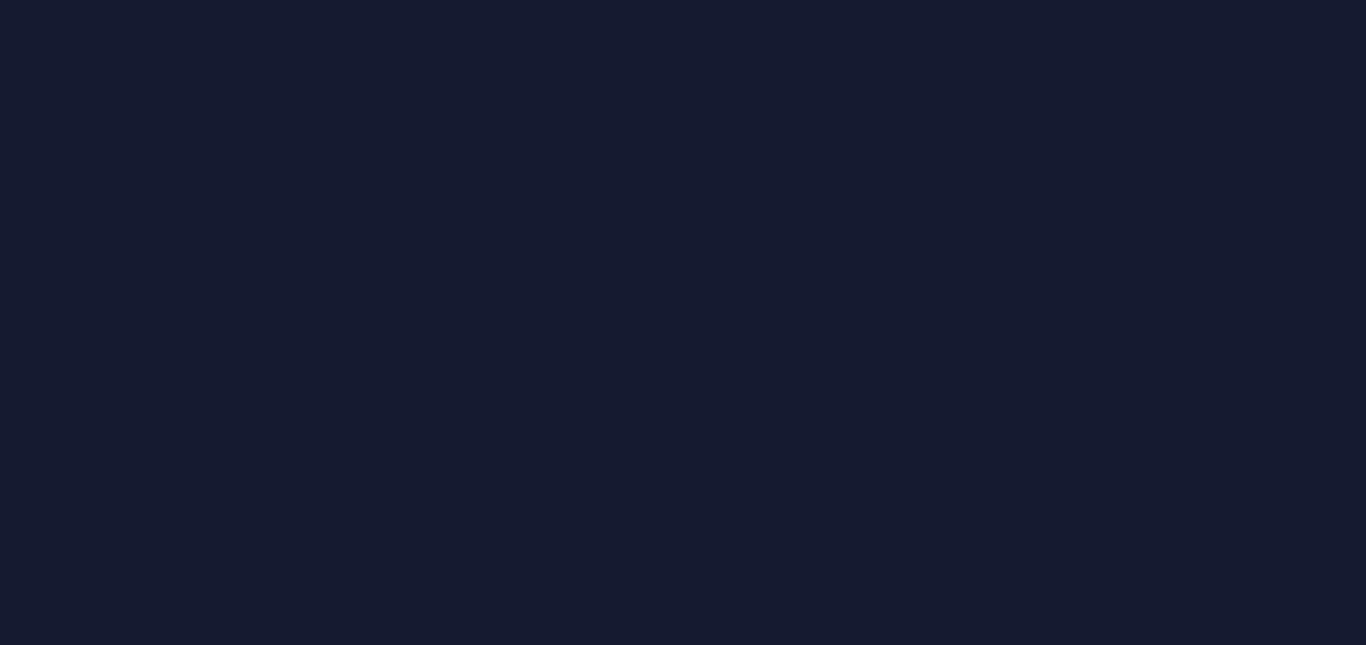 scroll, scrollTop: 0, scrollLeft: 0, axis: both 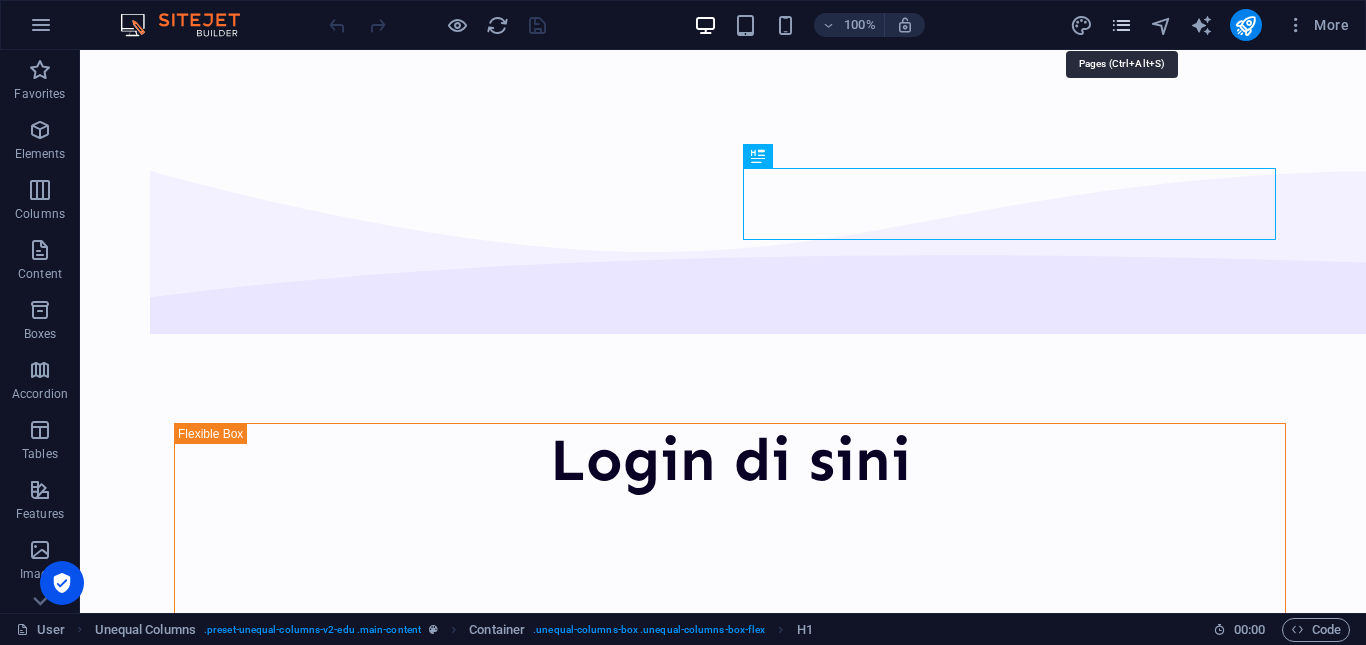 click at bounding box center (1121, 25) 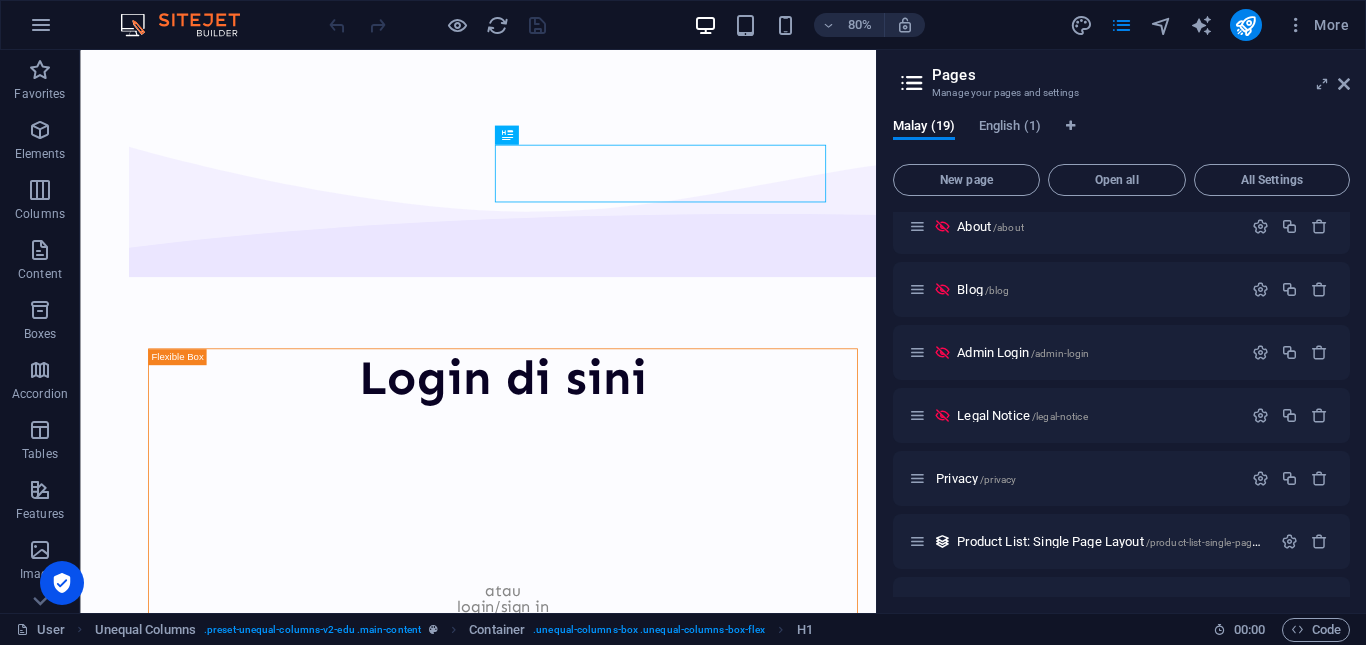 scroll, scrollTop: 100, scrollLeft: 0, axis: vertical 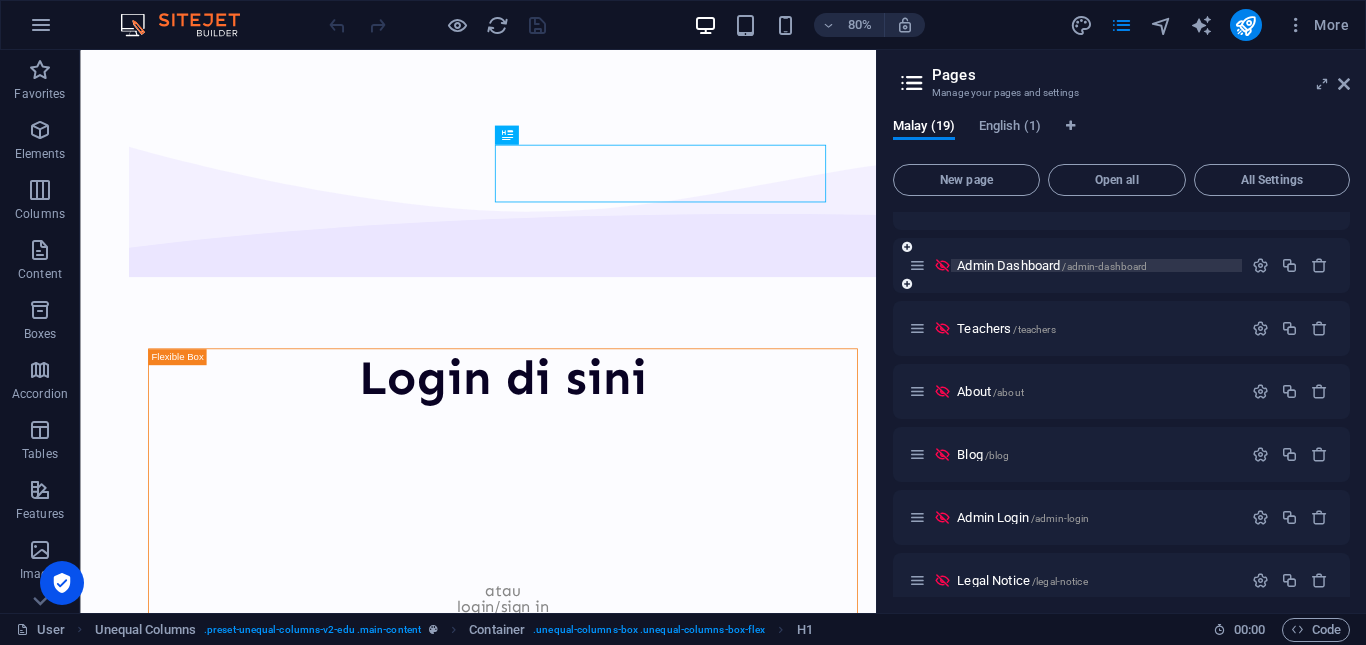 click on "Admin Dashboard /admin-dashboard" at bounding box center [1052, 265] 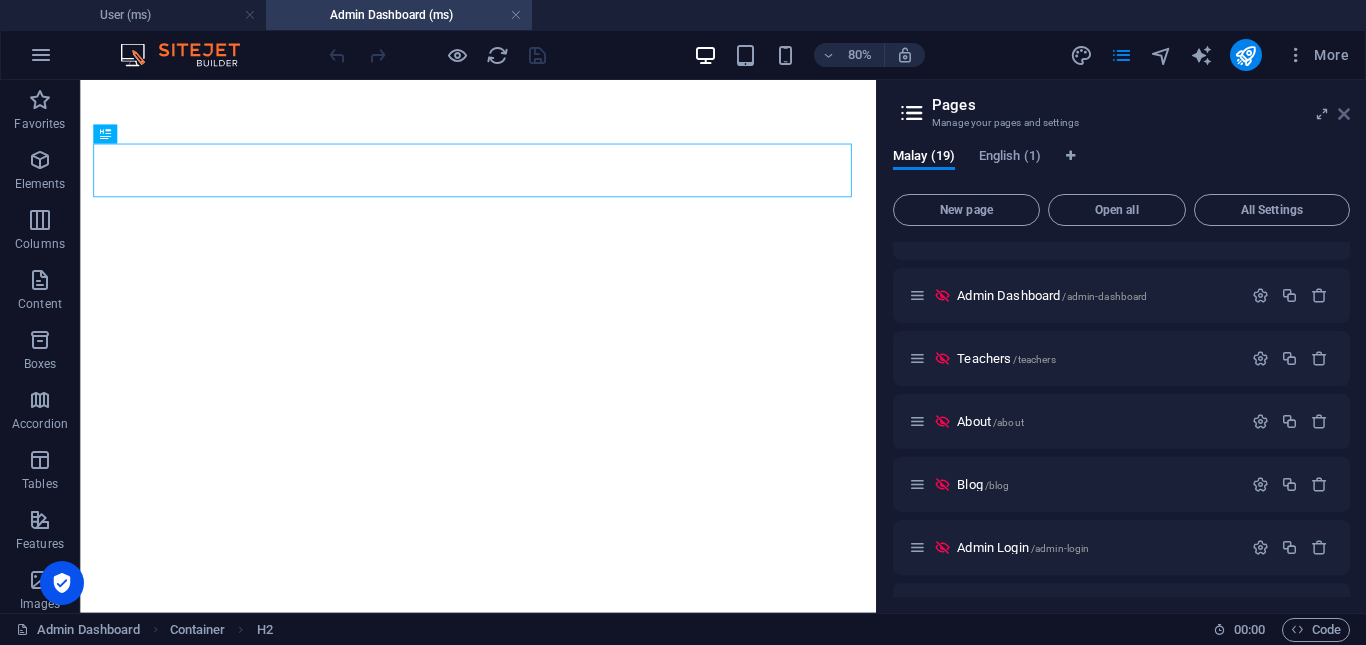 click at bounding box center (1344, 114) 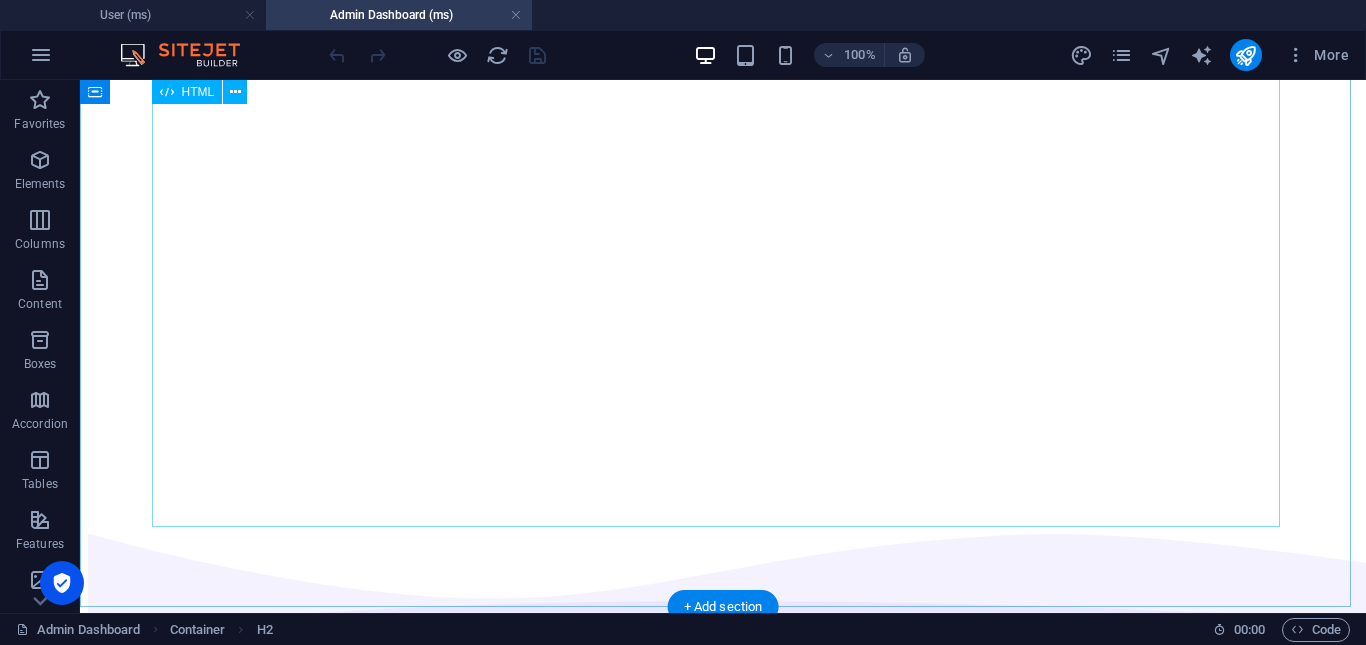 scroll, scrollTop: 700, scrollLeft: 0, axis: vertical 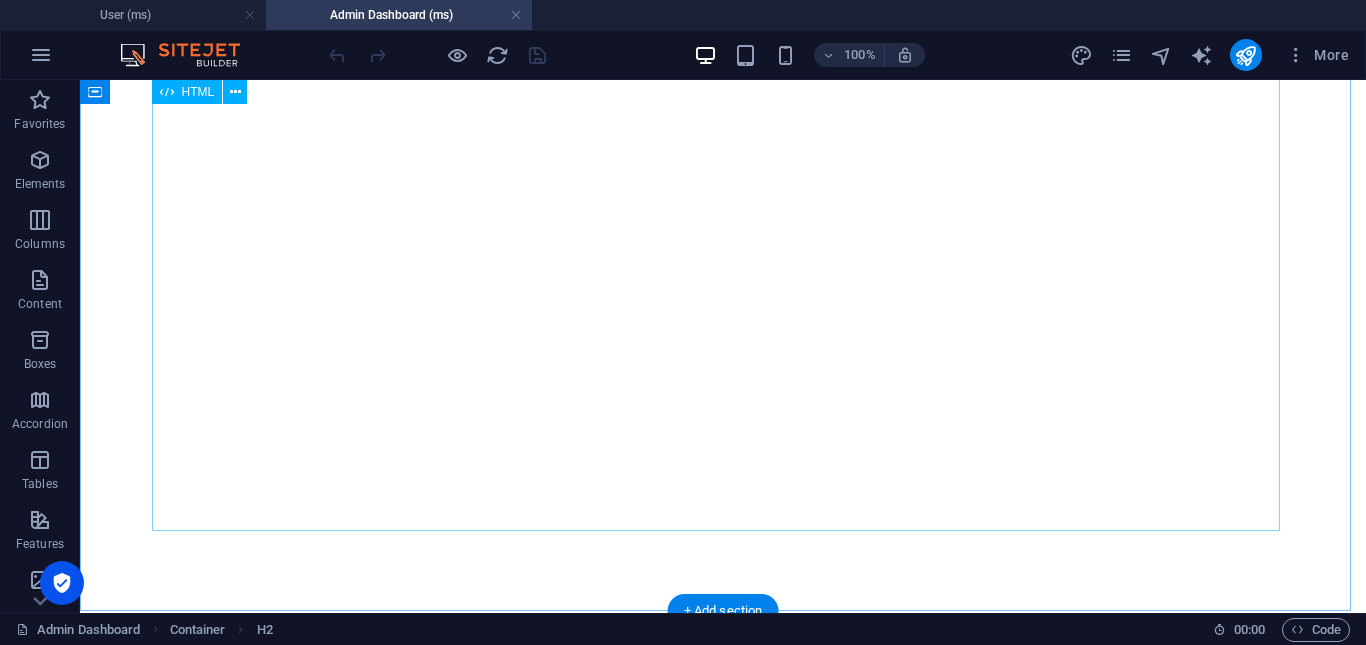 click at bounding box center (723, 296) 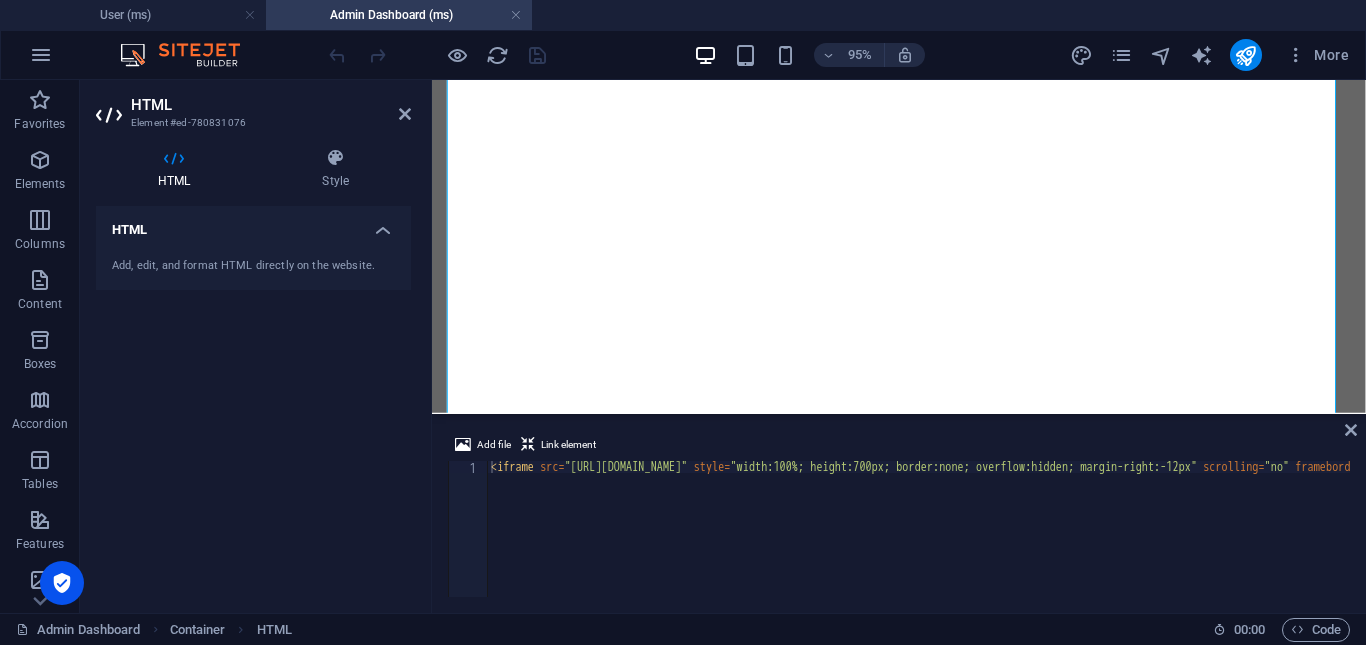 drag, startPoint x: 911, startPoint y: 604, endPoint x: 972, endPoint y: 592, distance: 62.169125 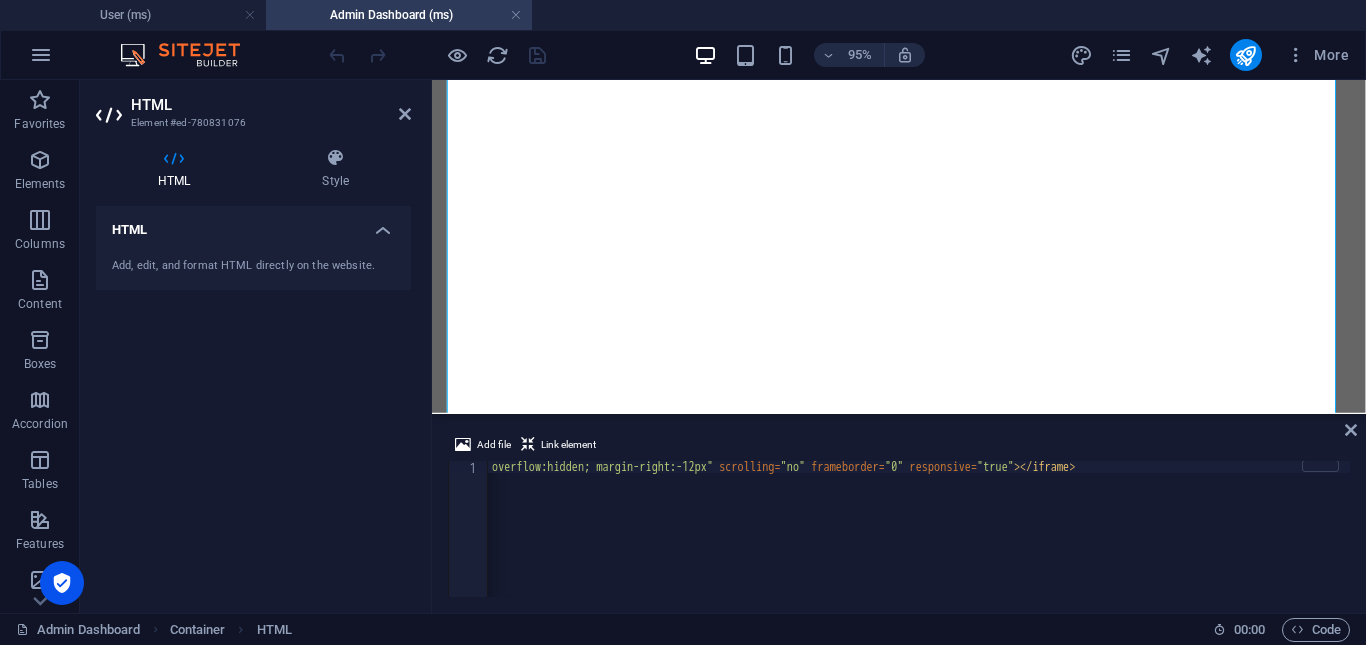 scroll, scrollTop: 0, scrollLeft: 484, axis: horizontal 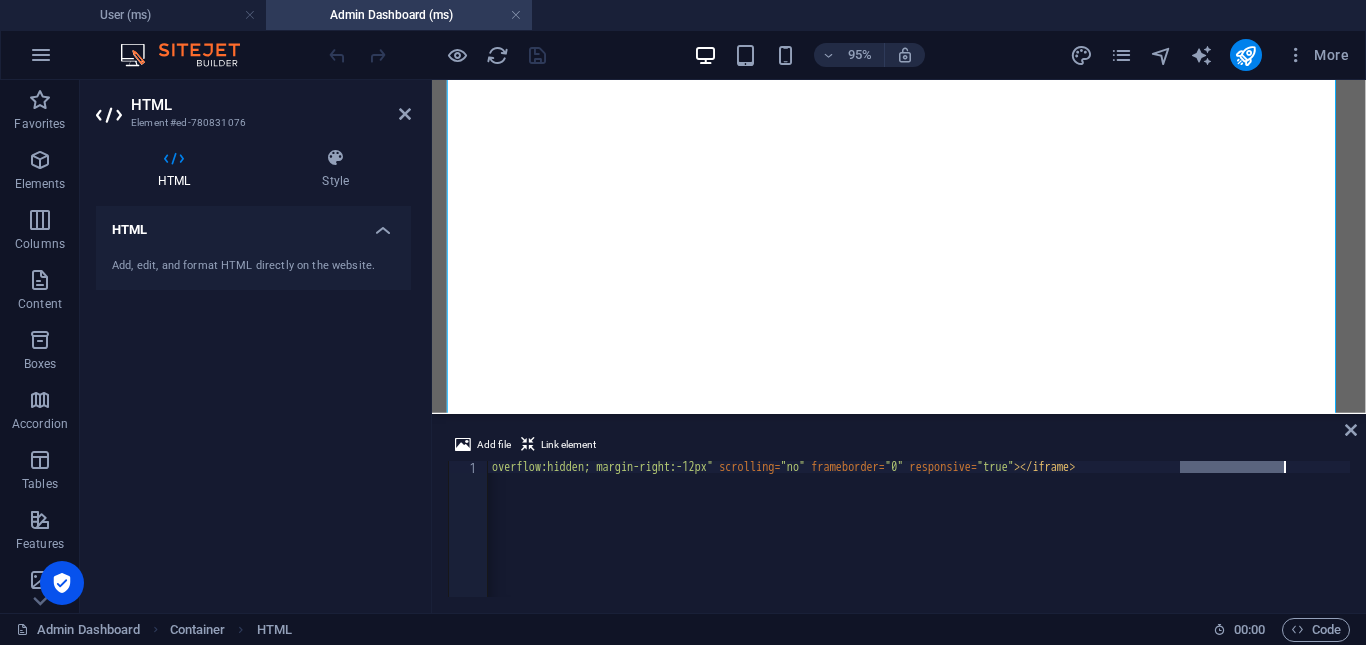 drag, startPoint x: 1180, startPoint y: 469, endPoint x: 1278, endPoint y: 481, distance: 98.731964 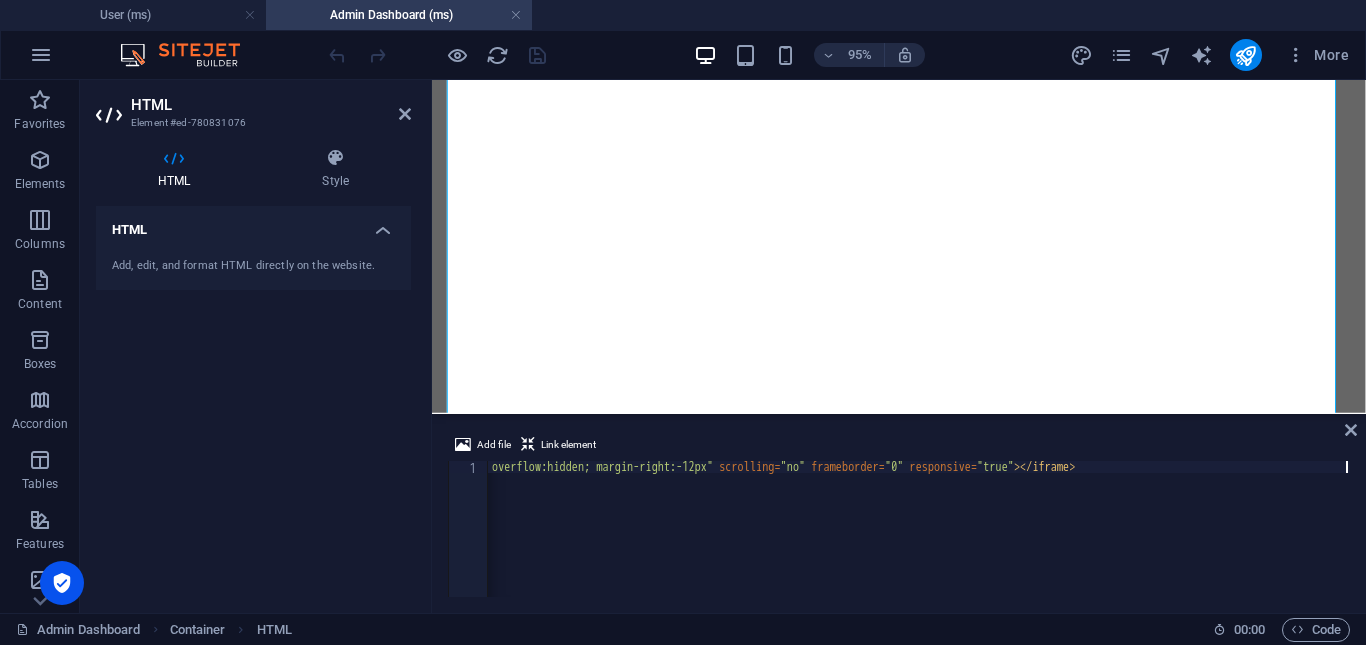 click on "< iframe   src = "[URL][DOMAIN_NAME]"   style = "width:100%; height:700px; border:none; overflow:hidden; margin-right:-12px"   scrolling = "no"   frameborder = "0"   responsive = "true" > </ iframe >" at bounding box center (676, 539) 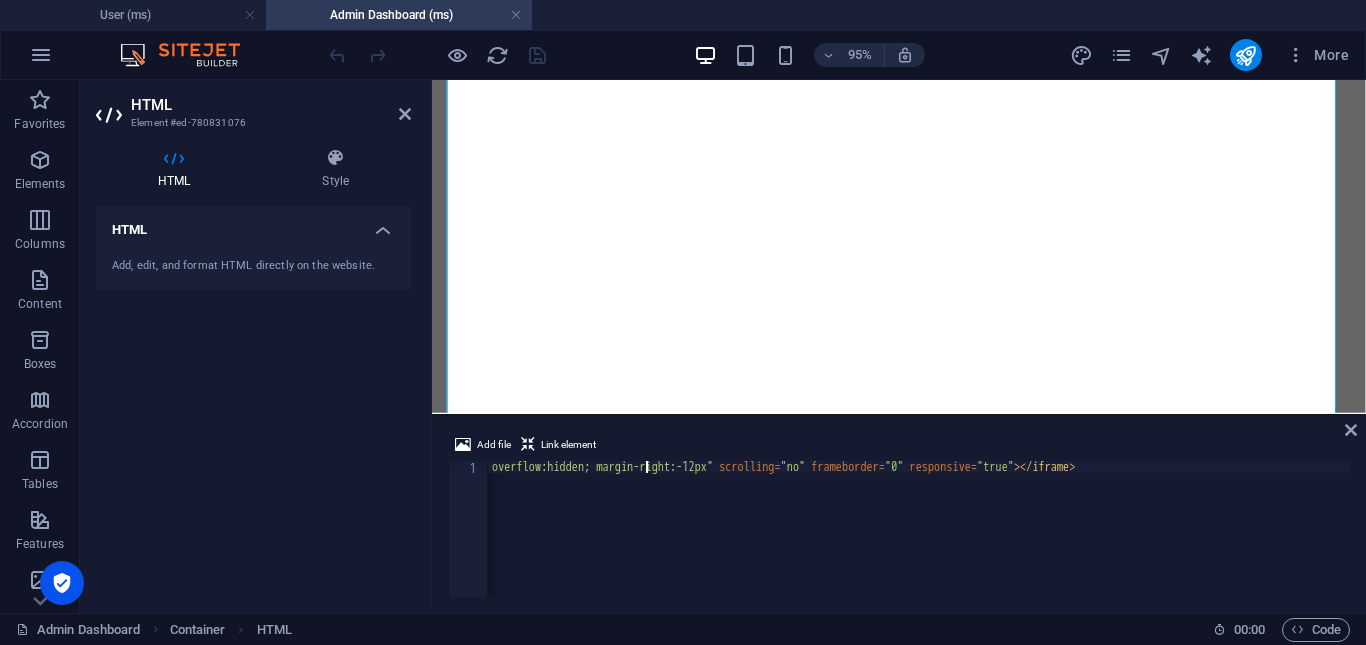 click on "< iframe   src = "[URL][DOMAIN_NAME]"   style = "width:100%; height:700px; border:none; overflow:hidden; margin-right:-12px"   scrolling = "no"   frameborder = "0"   responsive = "true" > </ iframe >" at bounding box center [676, 539] 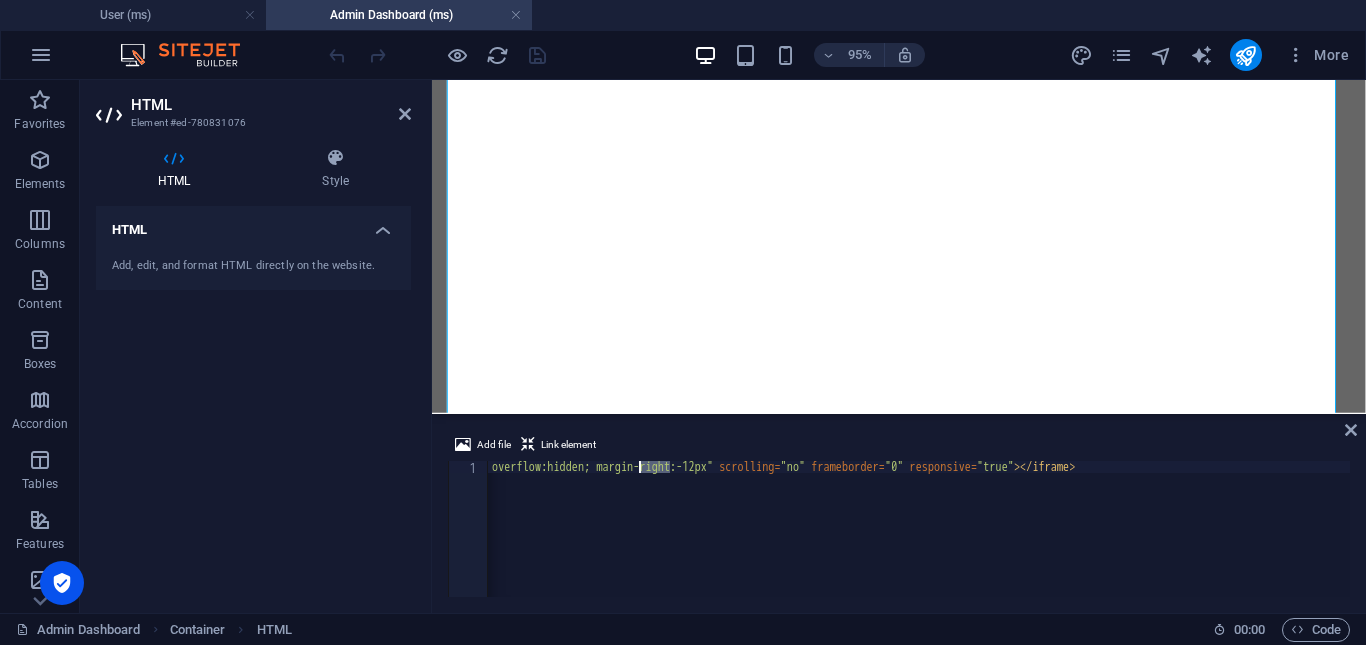 click on "< iframe   src = "[URL][DOMAIN_NAME]"   style = "width:100%; height:700px; border:none; overflow:hidden; margin-right:-12px"   scrolling = "no"   frameborder = "0"   responsive = "true" > </ iframe >" at bounding box center (918, 529) 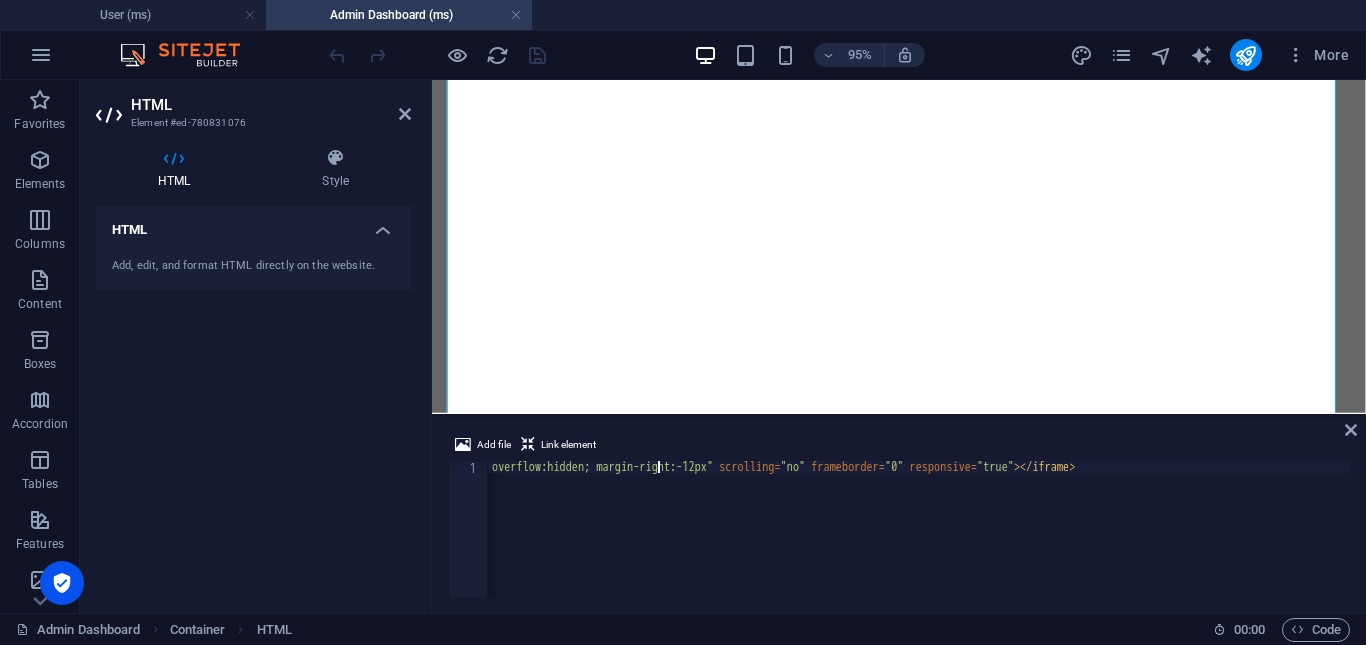 click on "< iframe   src = "[URL][DOMAIN_NAME]"   style = "width:100%; height:700px; border:none; overflow:hidden; margin-right:-12px"   scrolling = "no"   frameborder = "0"   responsive = "true" > </ iframe >" at bounding box center (676, 539) 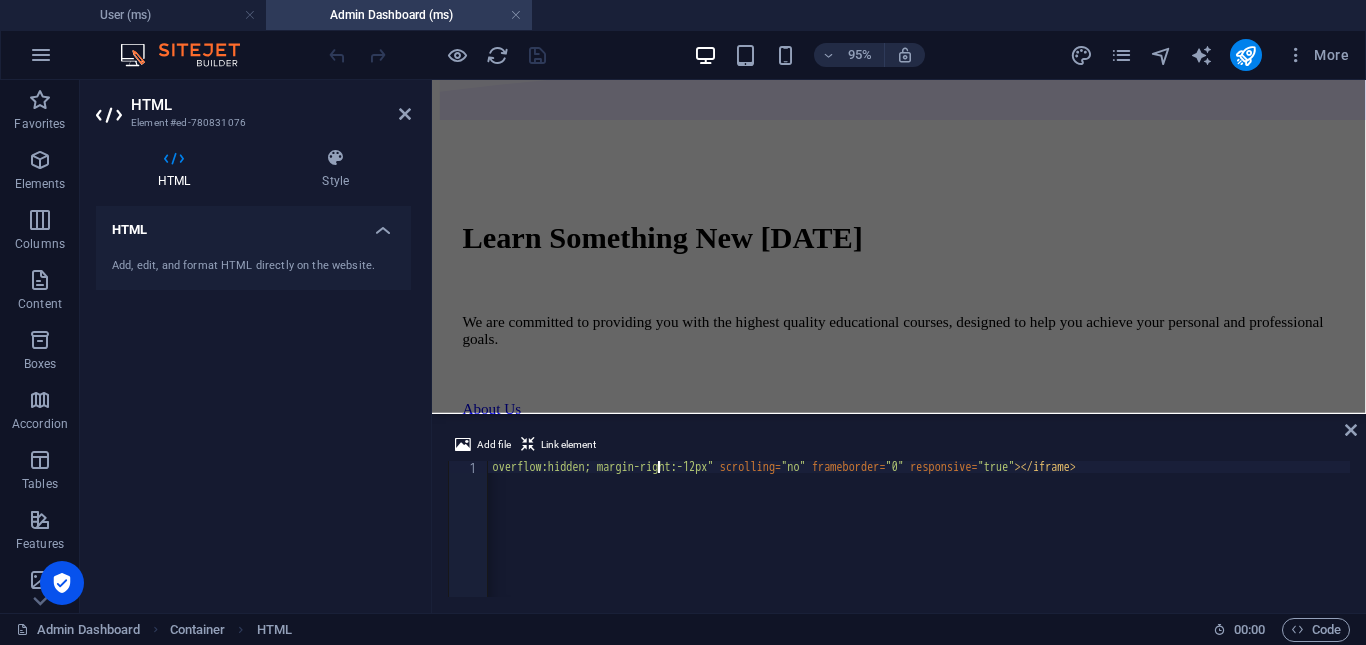 scroll, scrollTop: 0, scrollLeft: 465, axis: horizontal 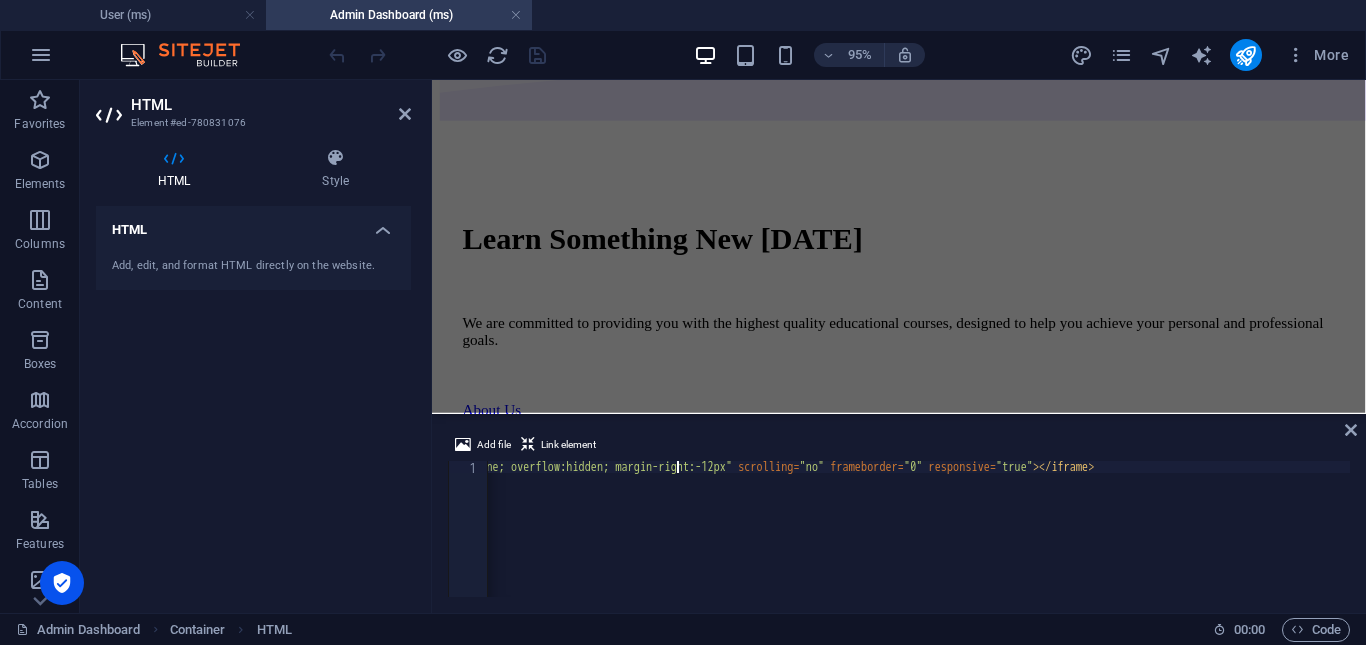 type on "<iframe src="[URL][DOMAIN_NAME]" style="width:100%; height:1500px; border:none; overflow:hidden; margin-right:-12px" scrolling="no" frameborder="0" responsive="true"></iframe>" 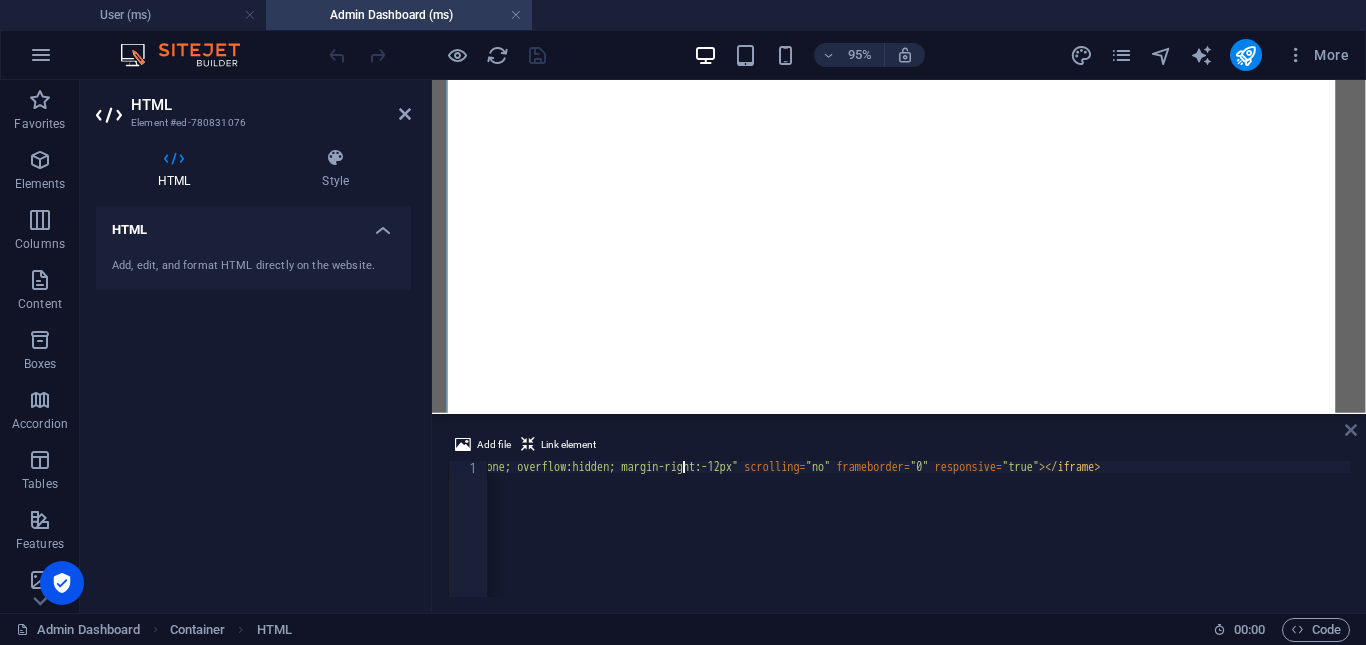 click at bounding box center (1351, 430) 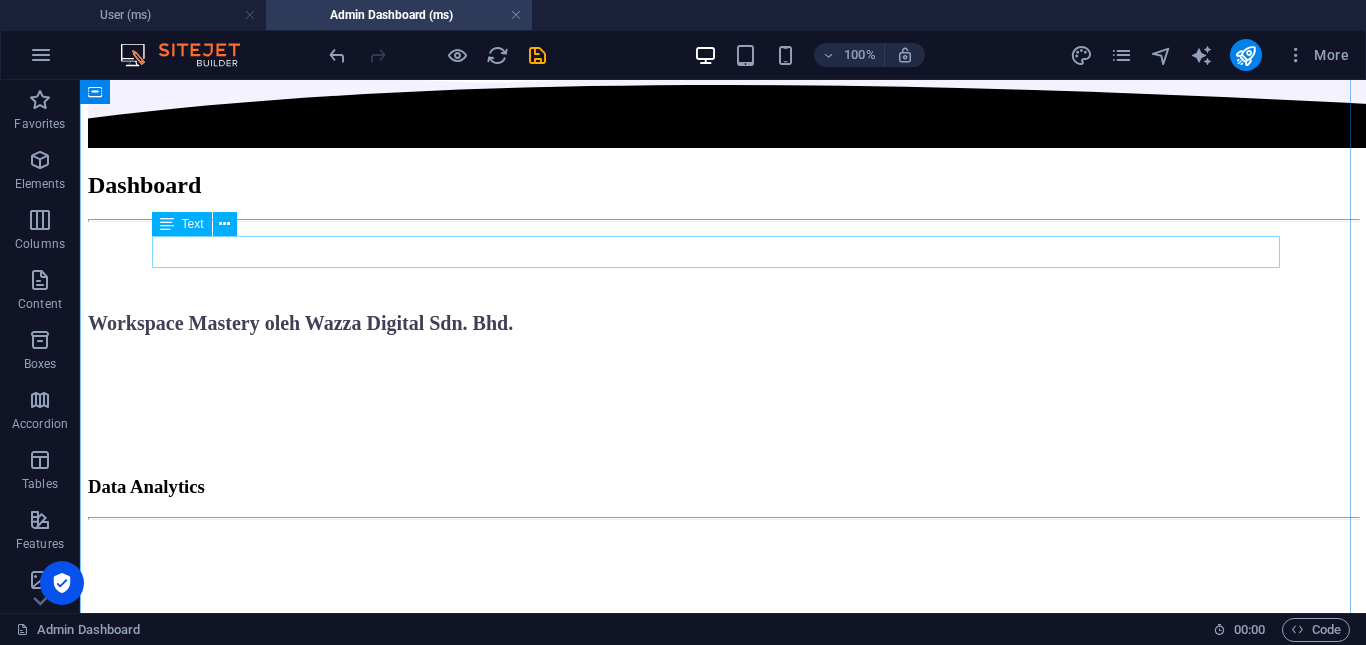 scroll, scrollTop: 0, scrollLeft: 0, axis: both 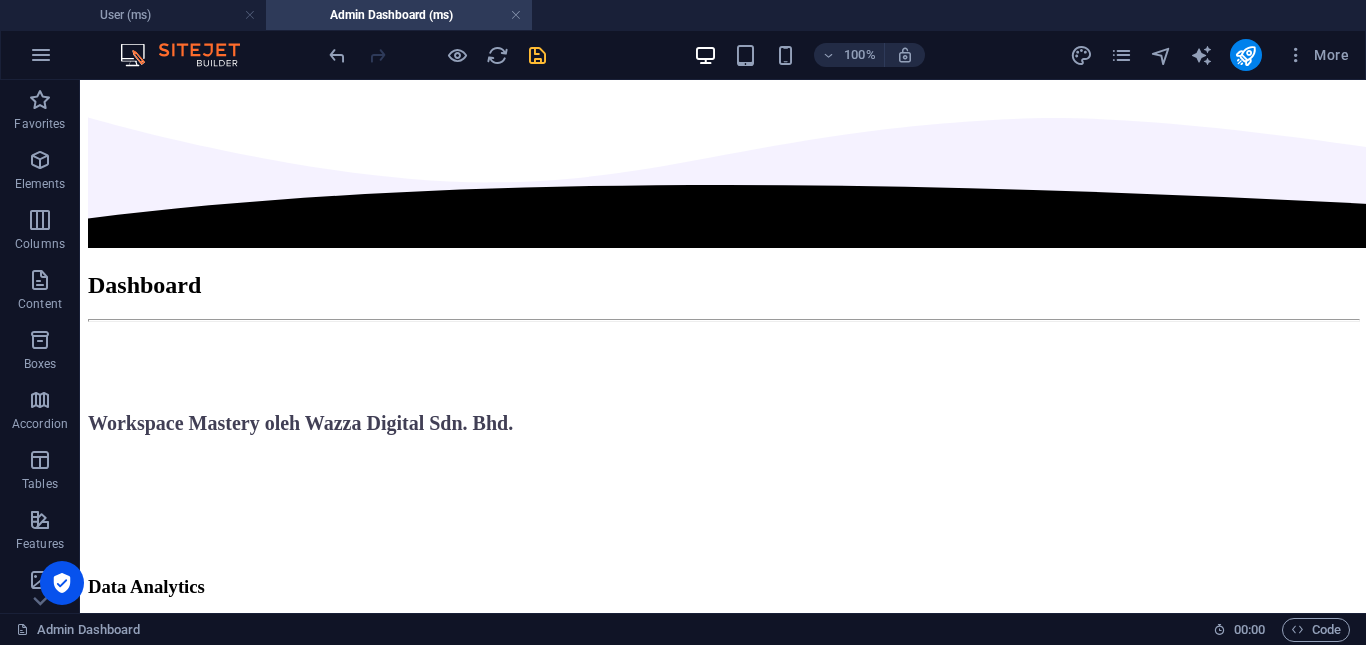 click at bounding box center (537, 55) 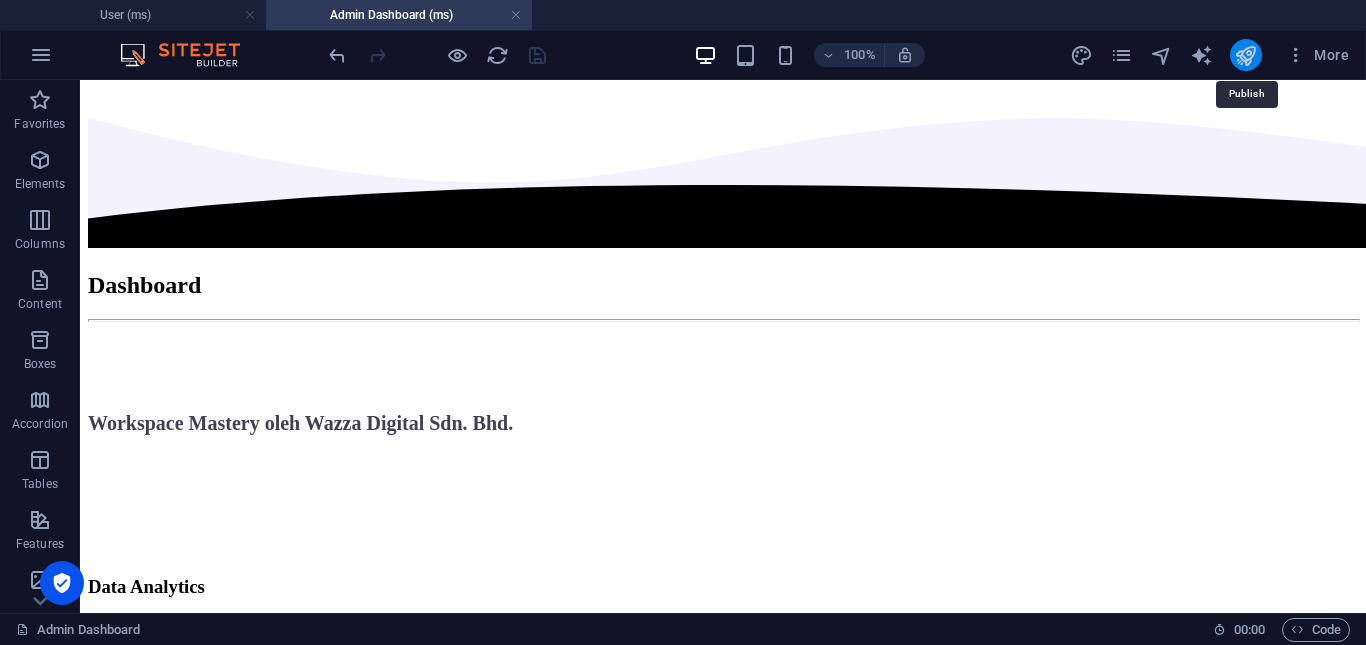 click at bounding box center [1245, 55] 